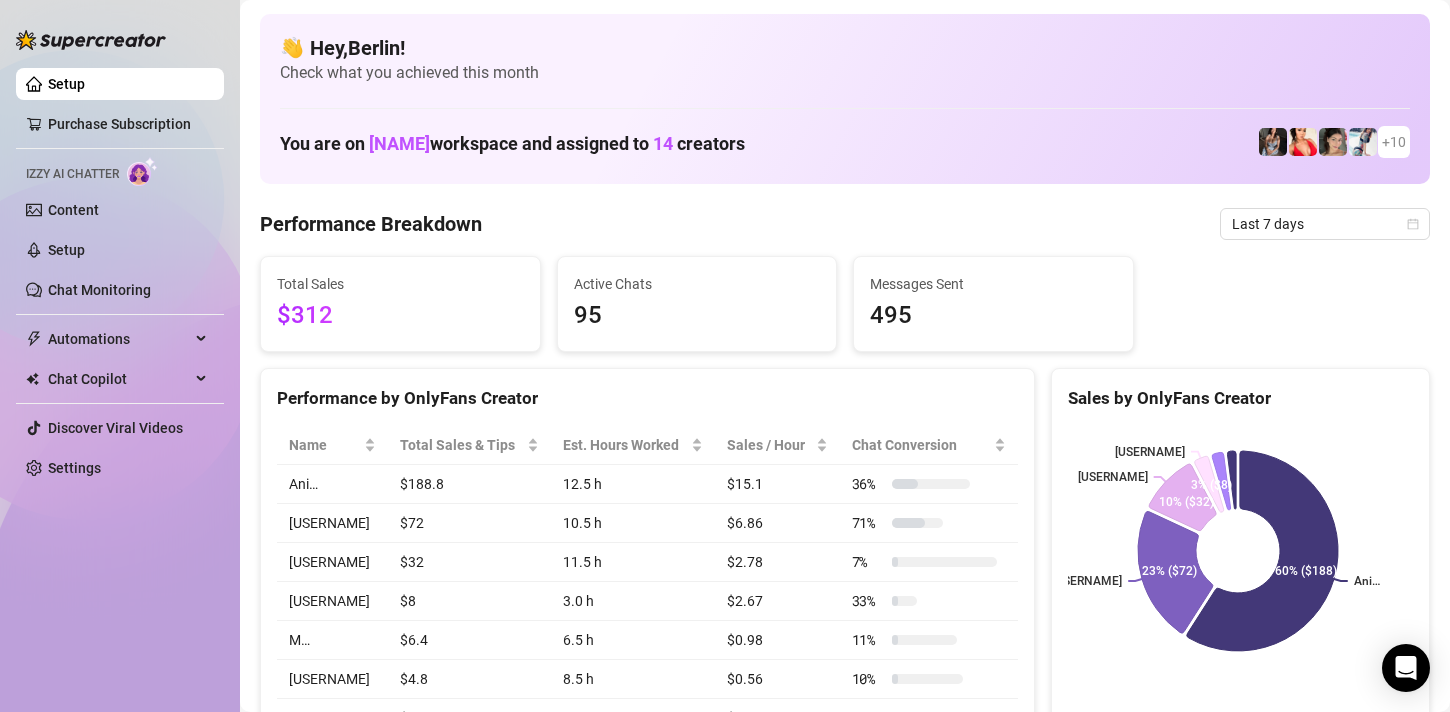 scroll, scrollTop: 0, scrollLeft: 0, axis: both 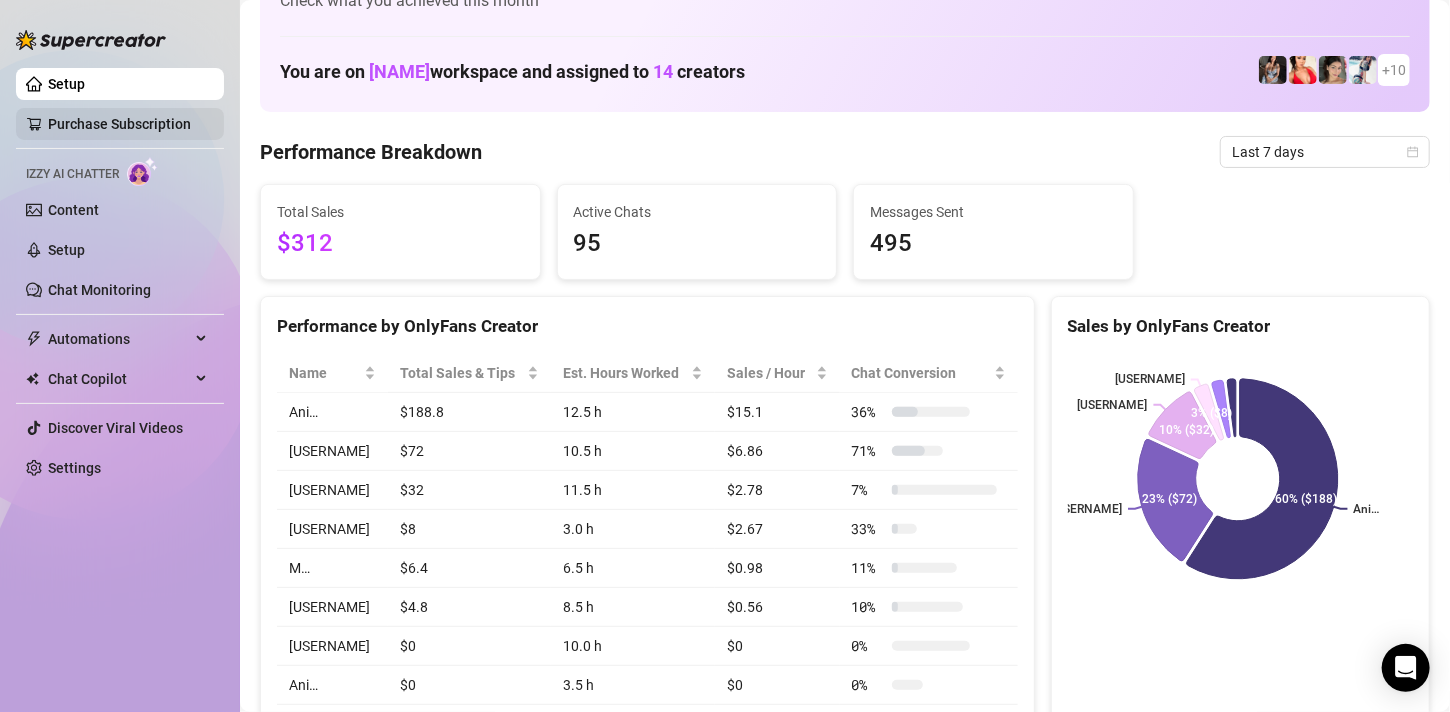 click on "Purchase Subscription" at bounding box center (119, 124) 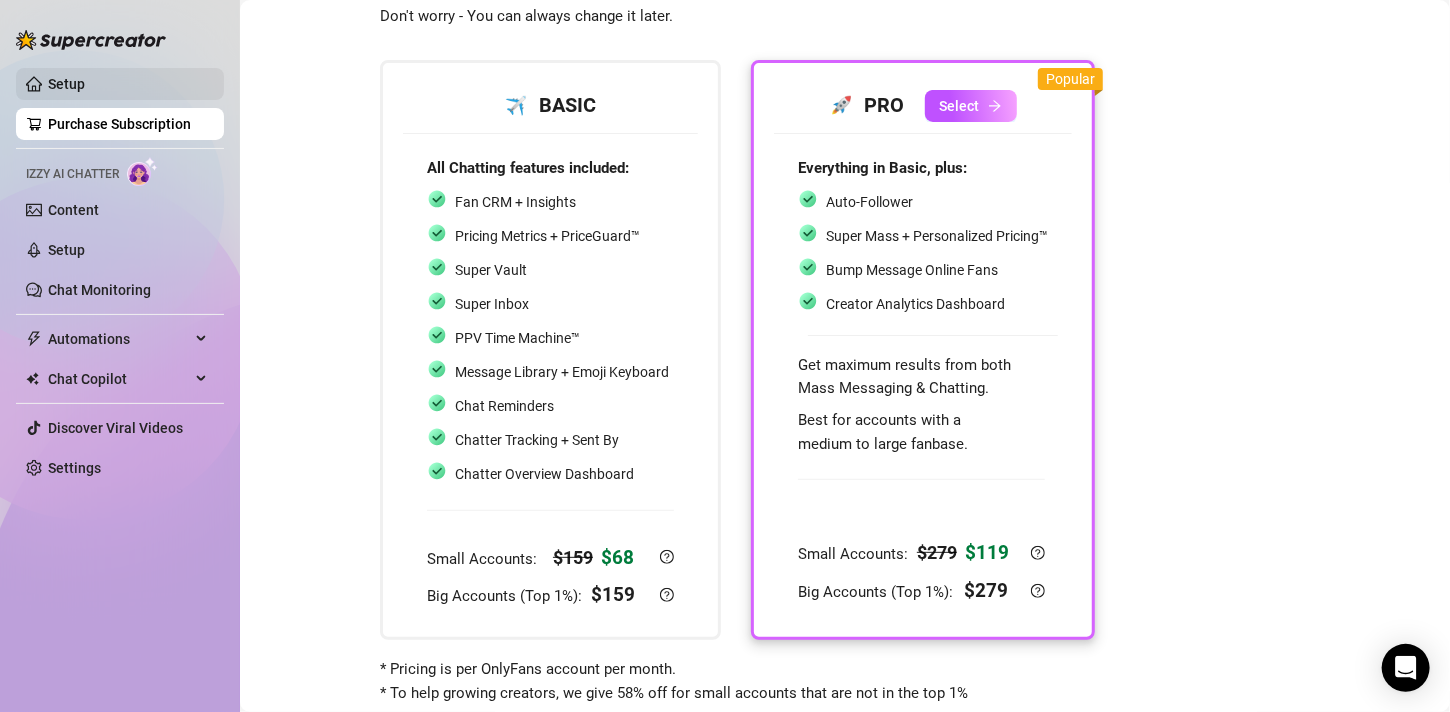 click on "Setup" at bounding box center [66, 84] 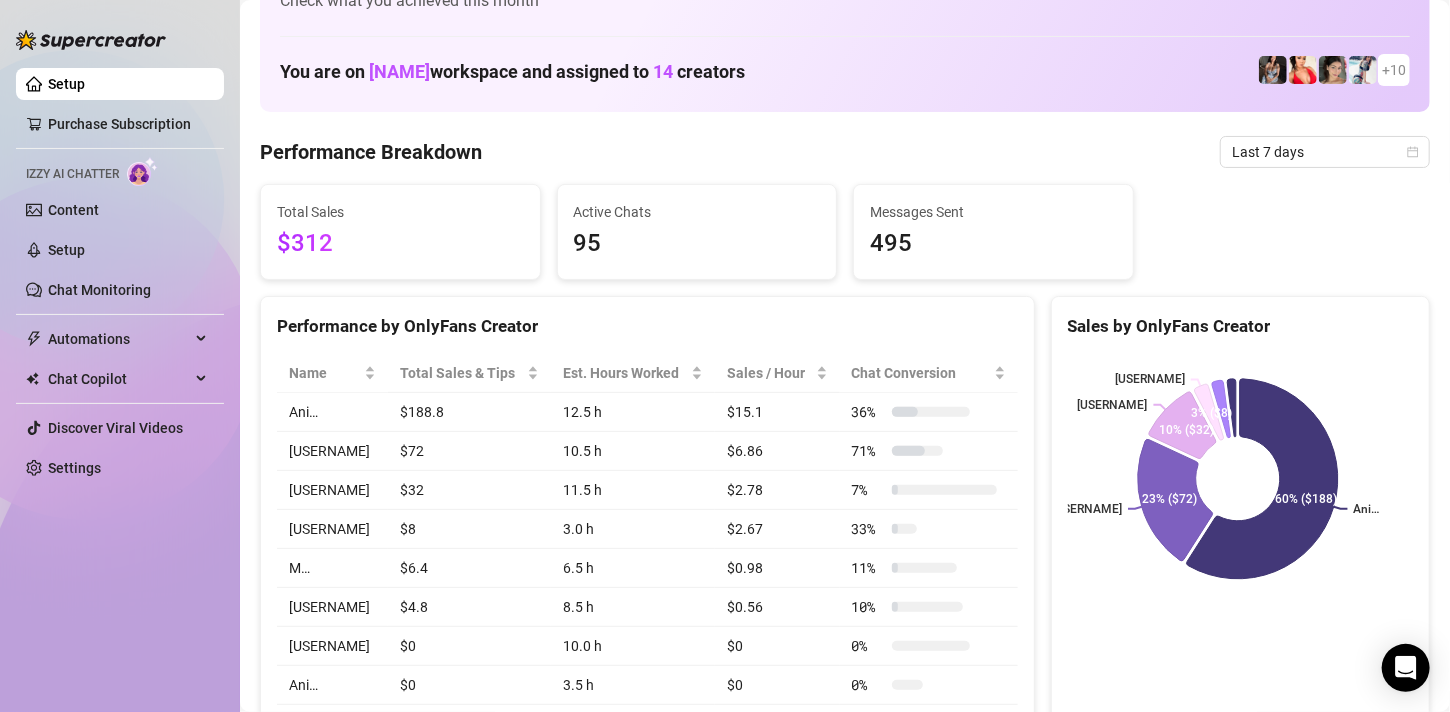 scroll, scrollTop: 0, scrollLeft: 0, axis: both 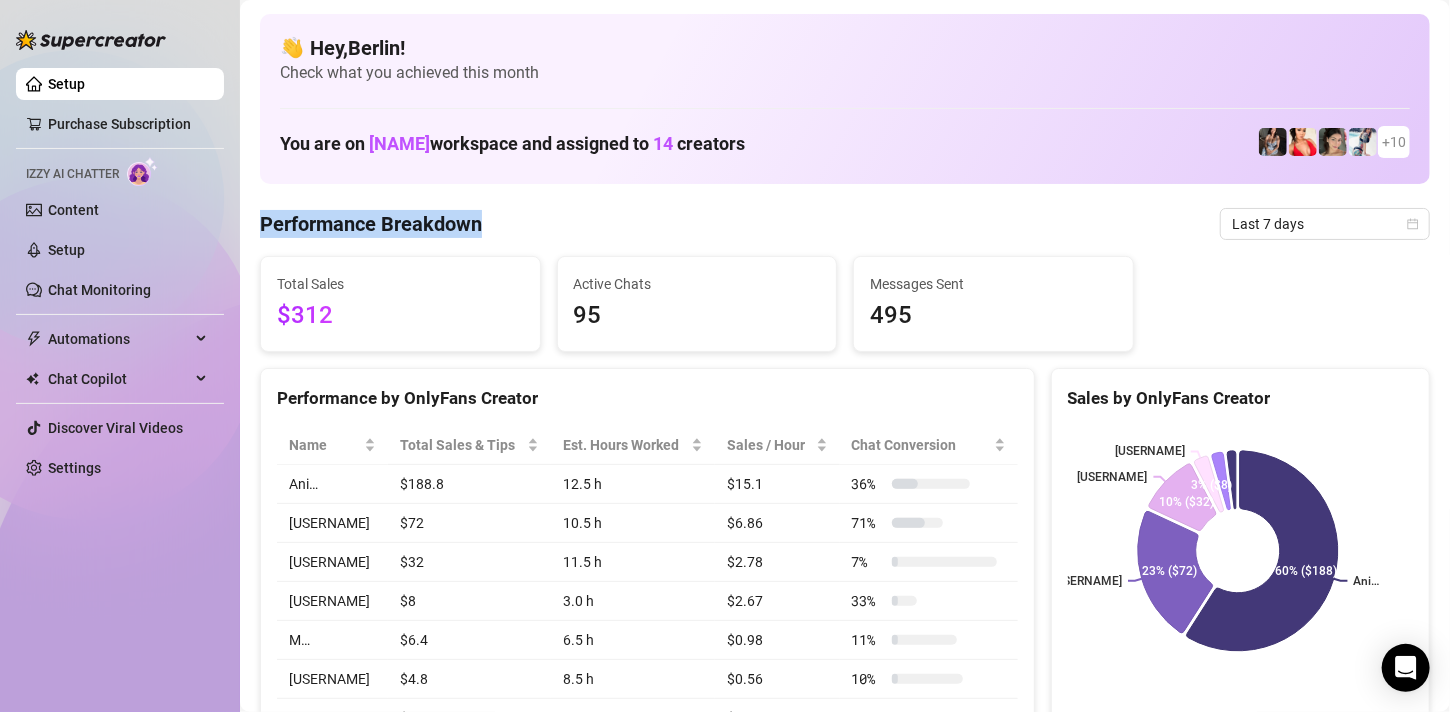 drag, startPoint x: 259, startPoint y: 221, endPoint x: 484, endPoint y: 242, distance: 225.97787 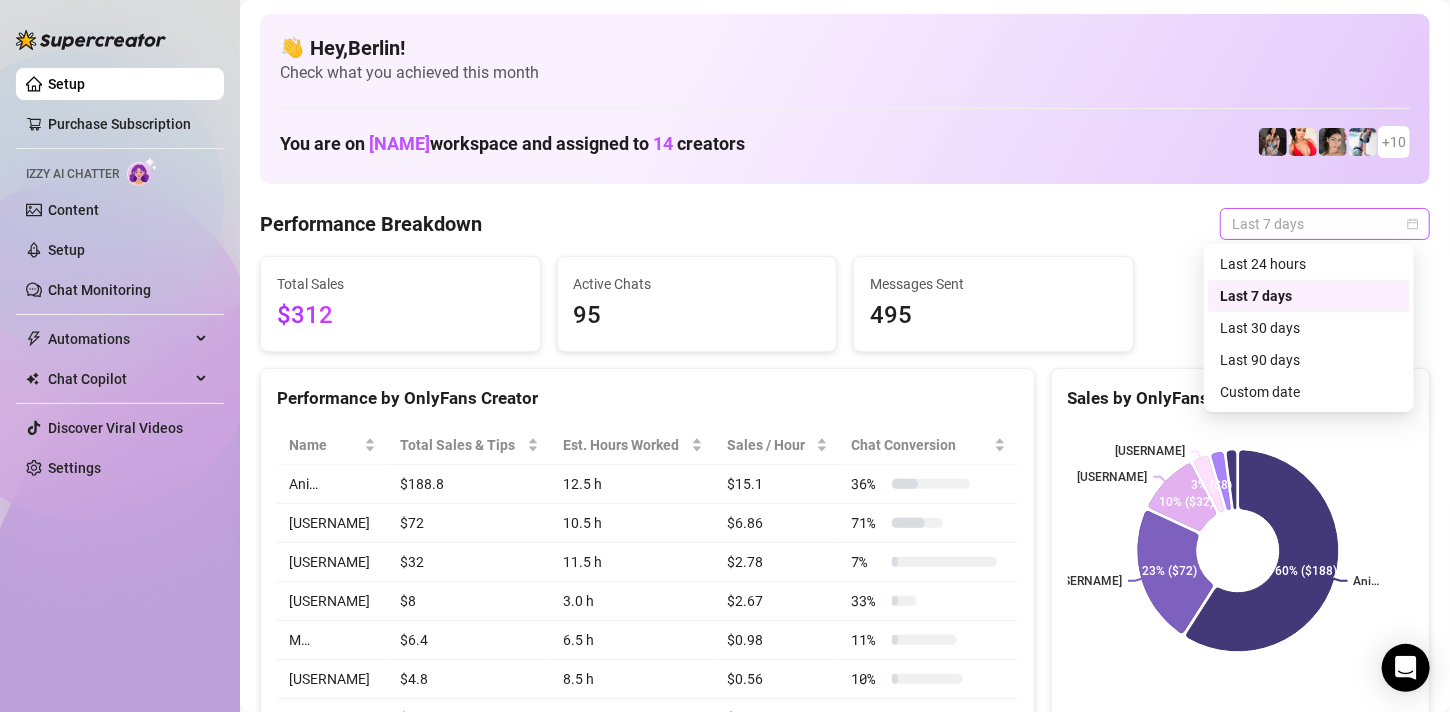 click on "Last 7 days" at bounding box center [1325, 224] 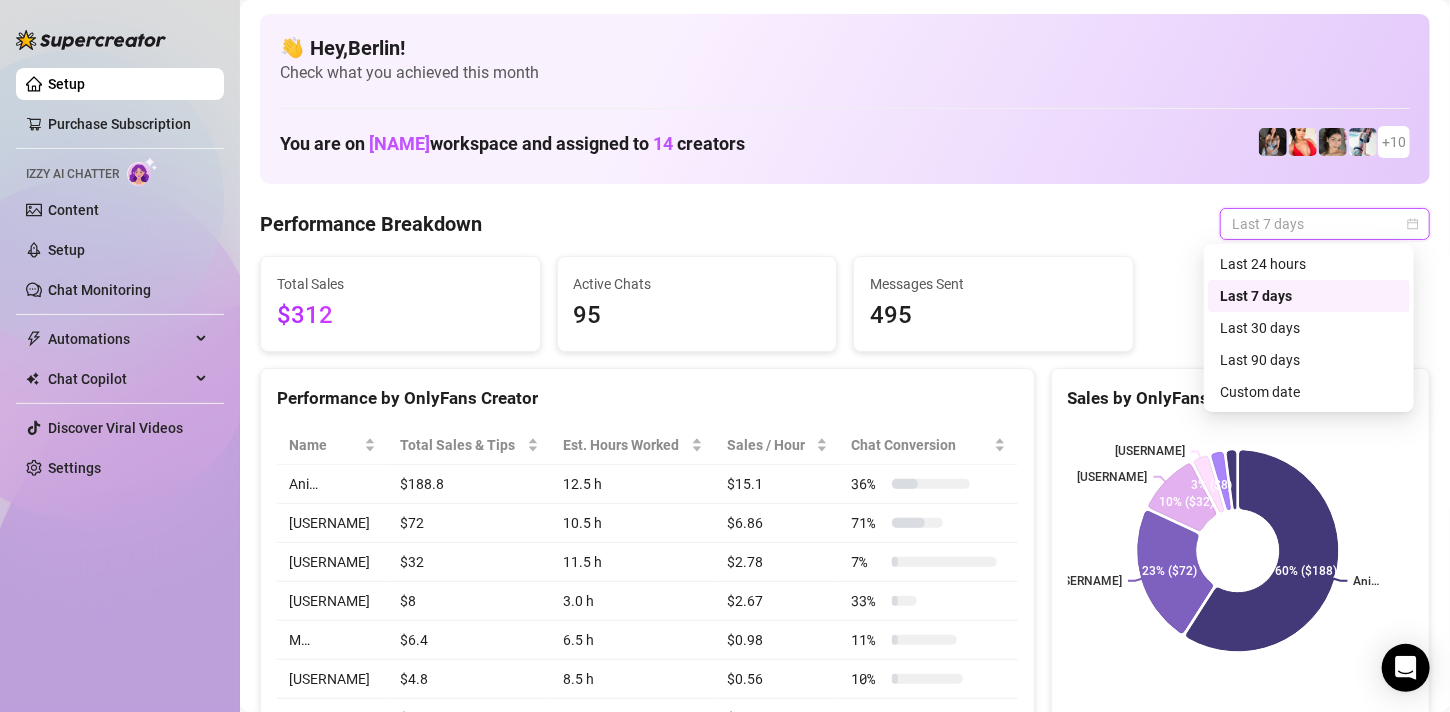 click on "Last 7 days" at bounding box center (1325, 224) 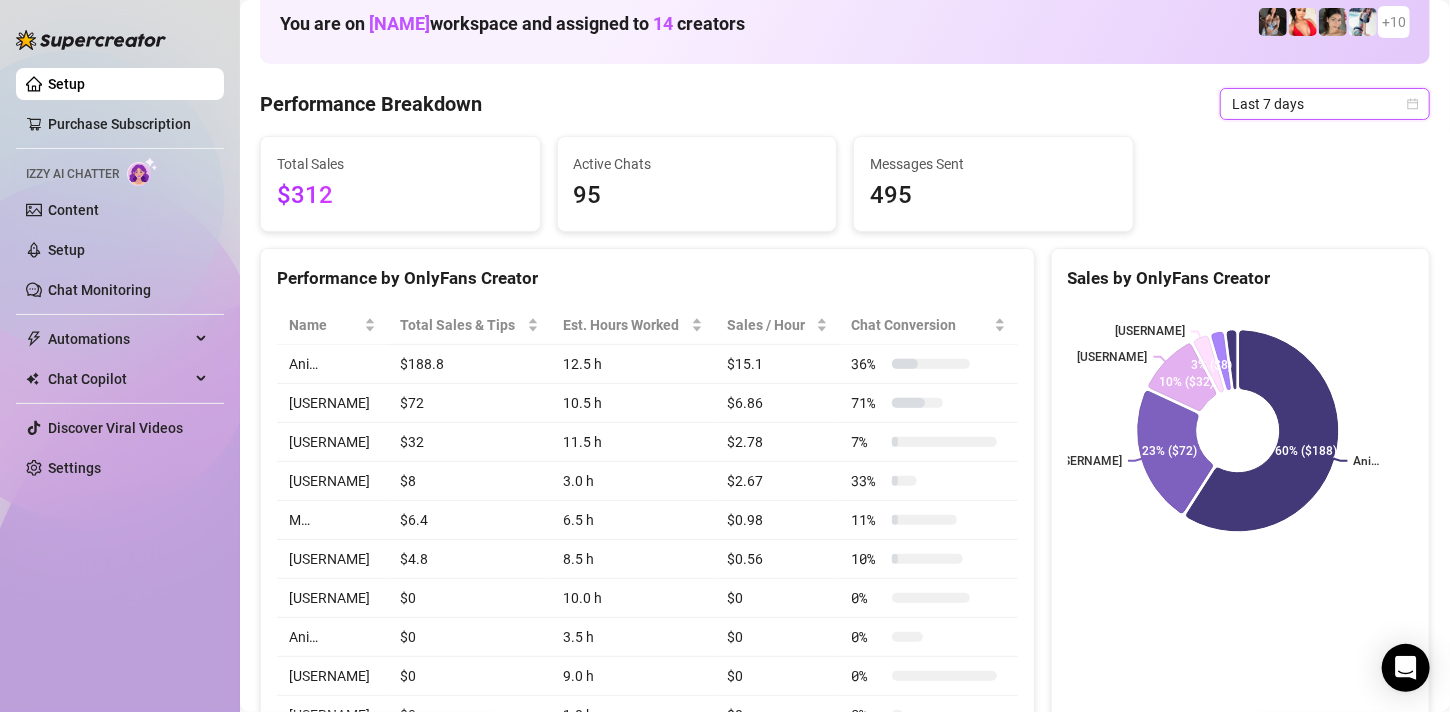 scroll, scrollTop: 0, scrollLeft: 0, axis: both 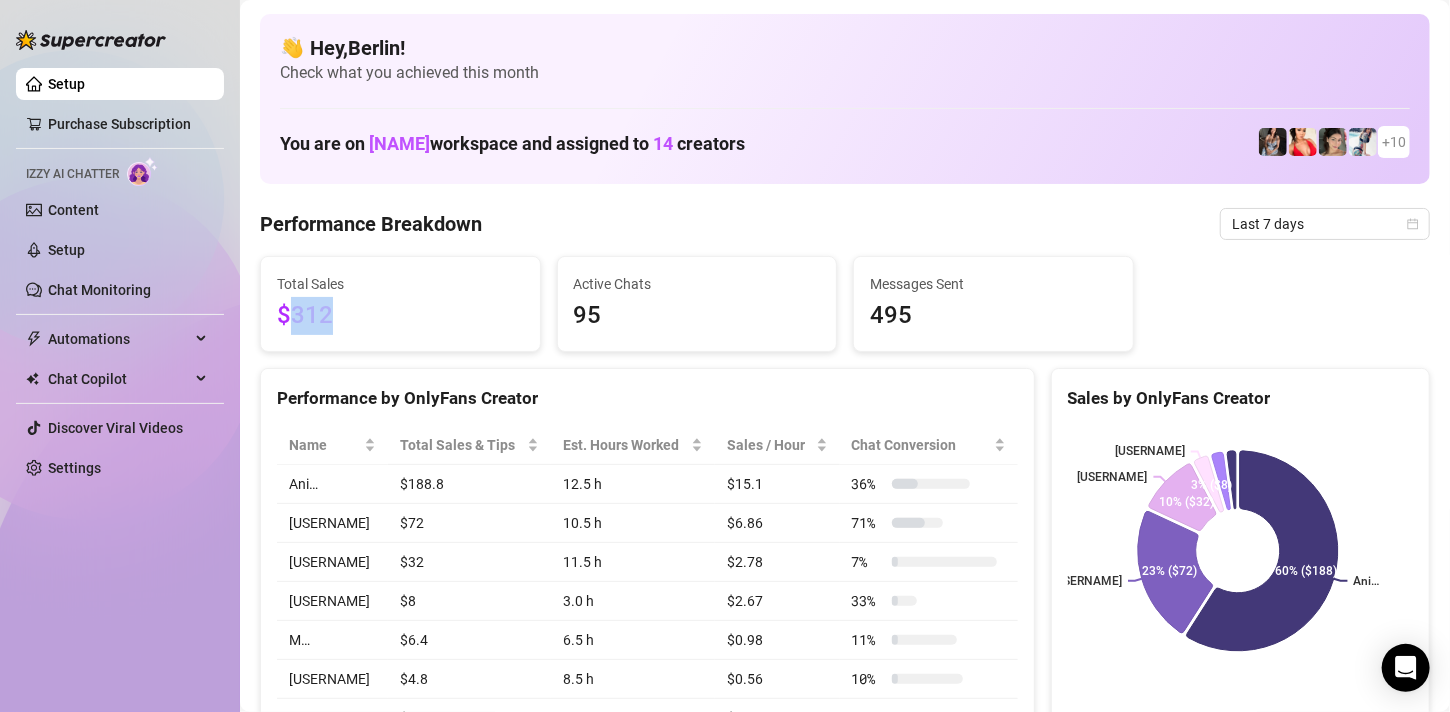drag, startPoint x: 331, startPoint y: 305, endPoint x: 283, endPoint y: 304, distance: 48.010414 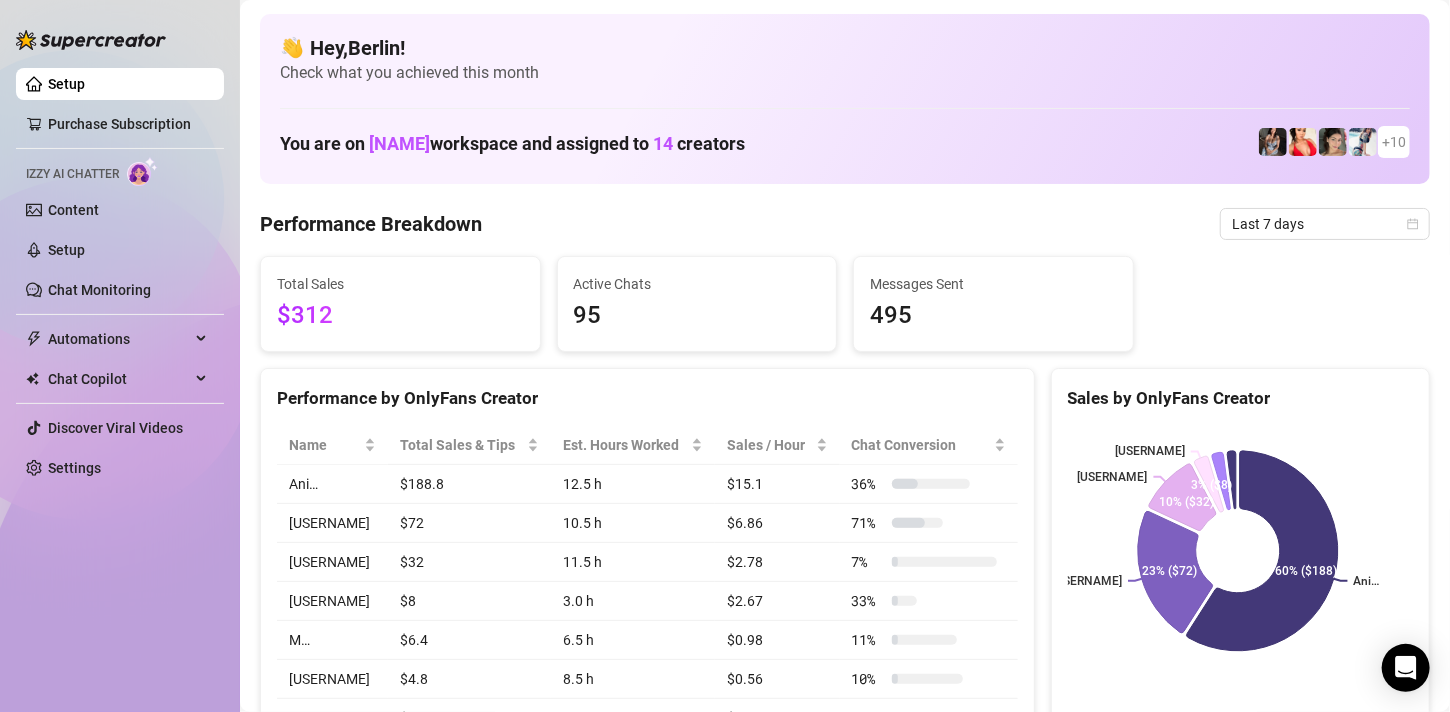 click on "Setup Purchase Subscription Izzy AI Chatter Content Setup Chat Monitoring Automations Chat Copilot Discover Viral Videos Settings" at bounding box center (120, 276) 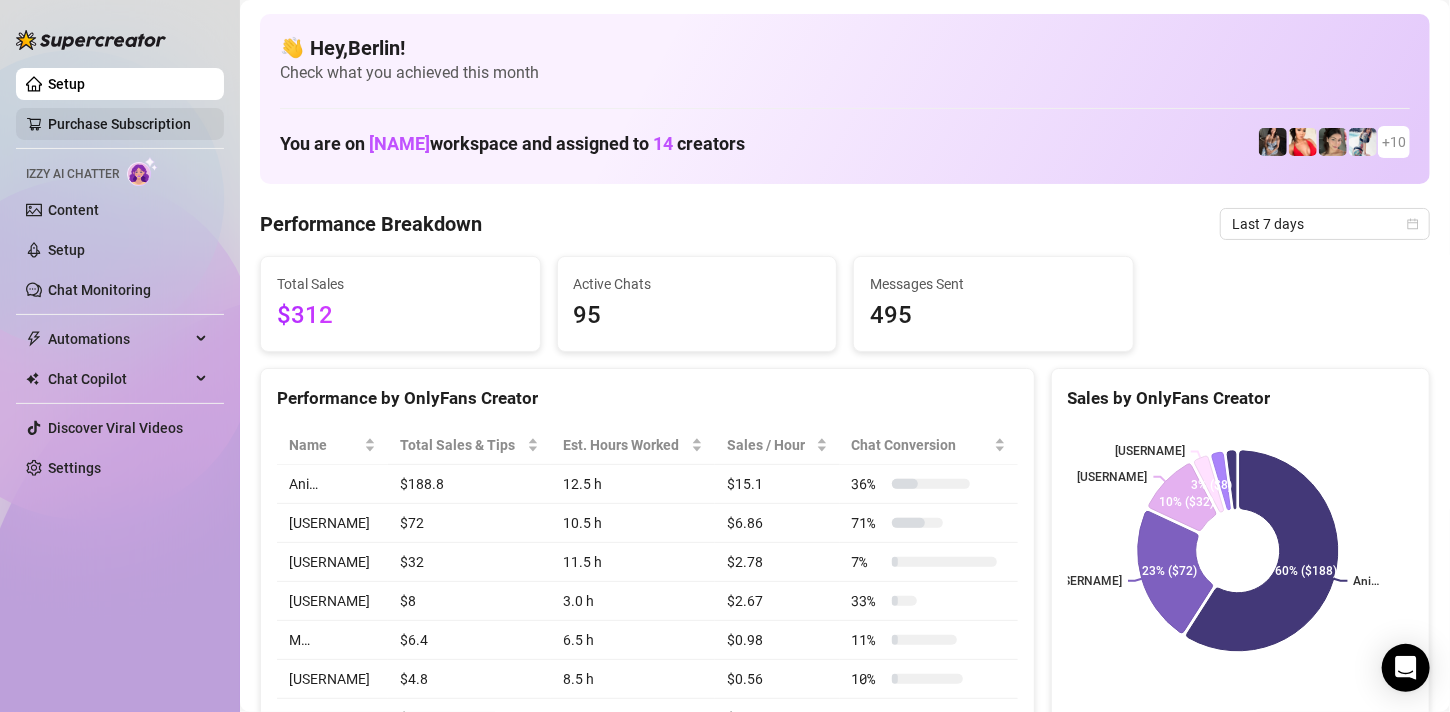 click on "Purchase Subscription" at bounding box center (119, 124) 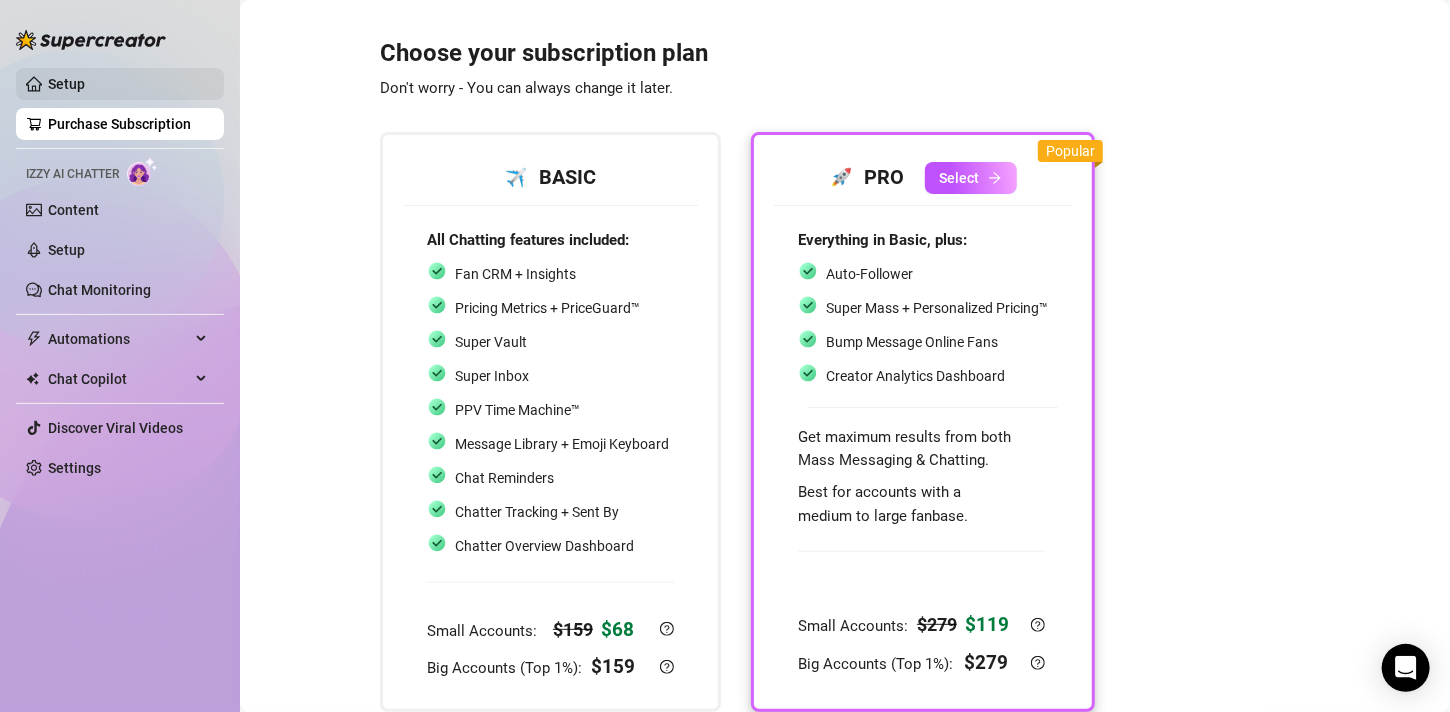 click on "Setup" at bounding box center [66, 84] 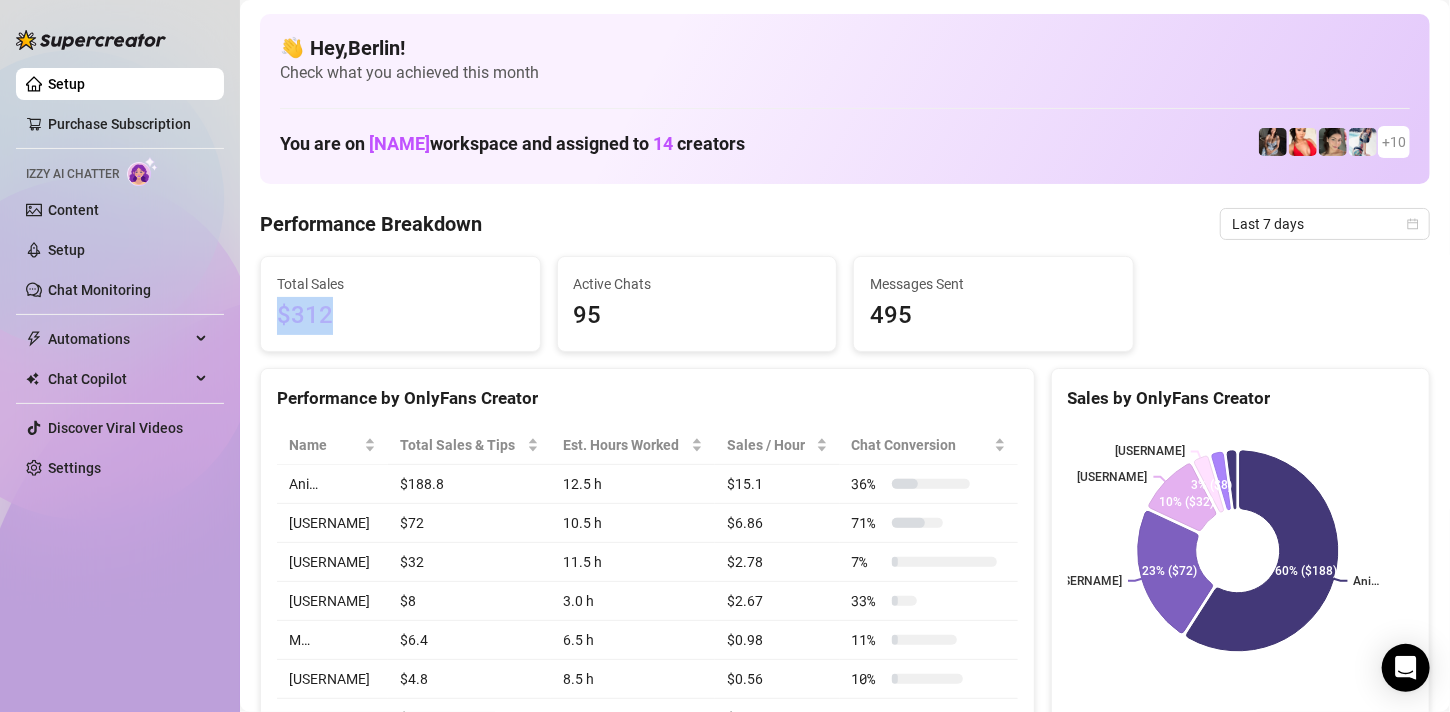 drag, startPoint x: 350, startPoint y: 313, endPoint x: 251, endPoint y: 299, distance: 99.985 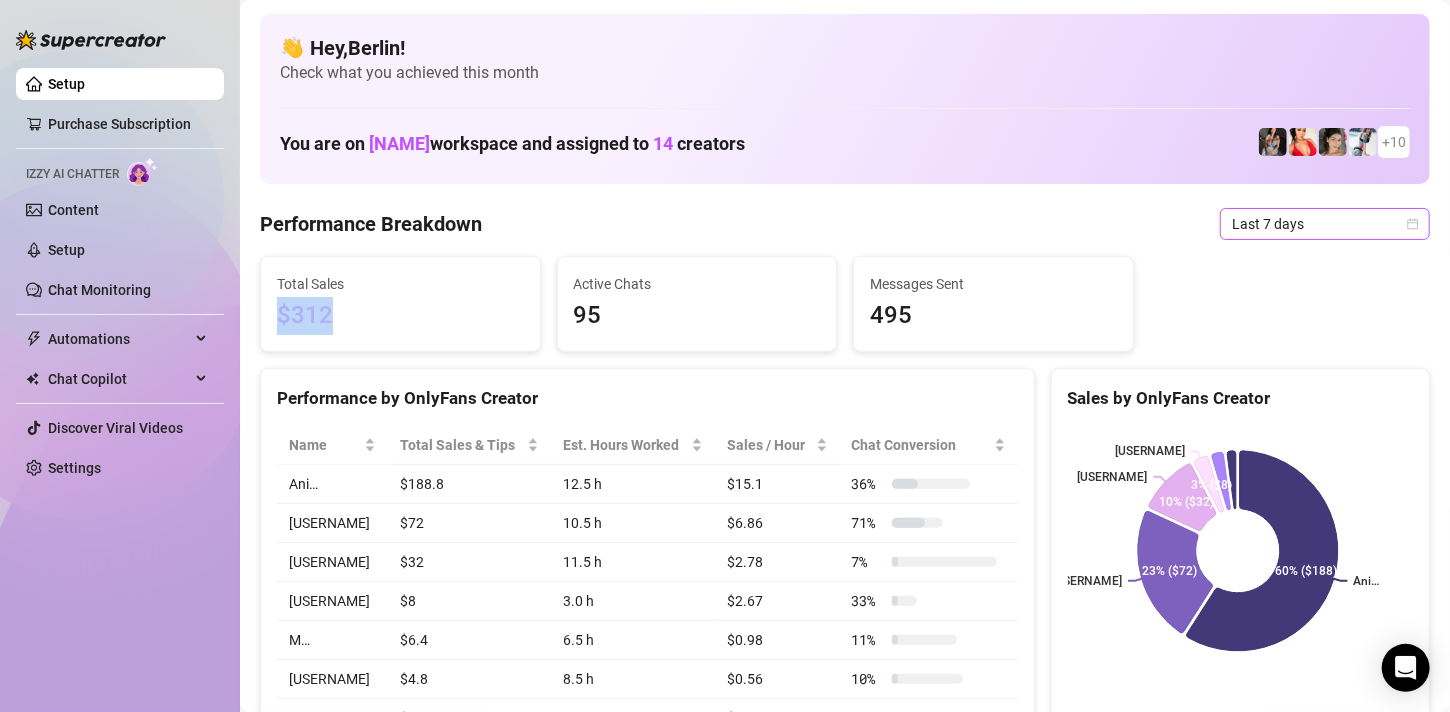 click on "Last 7 days" at bounding box center [1325, 224] 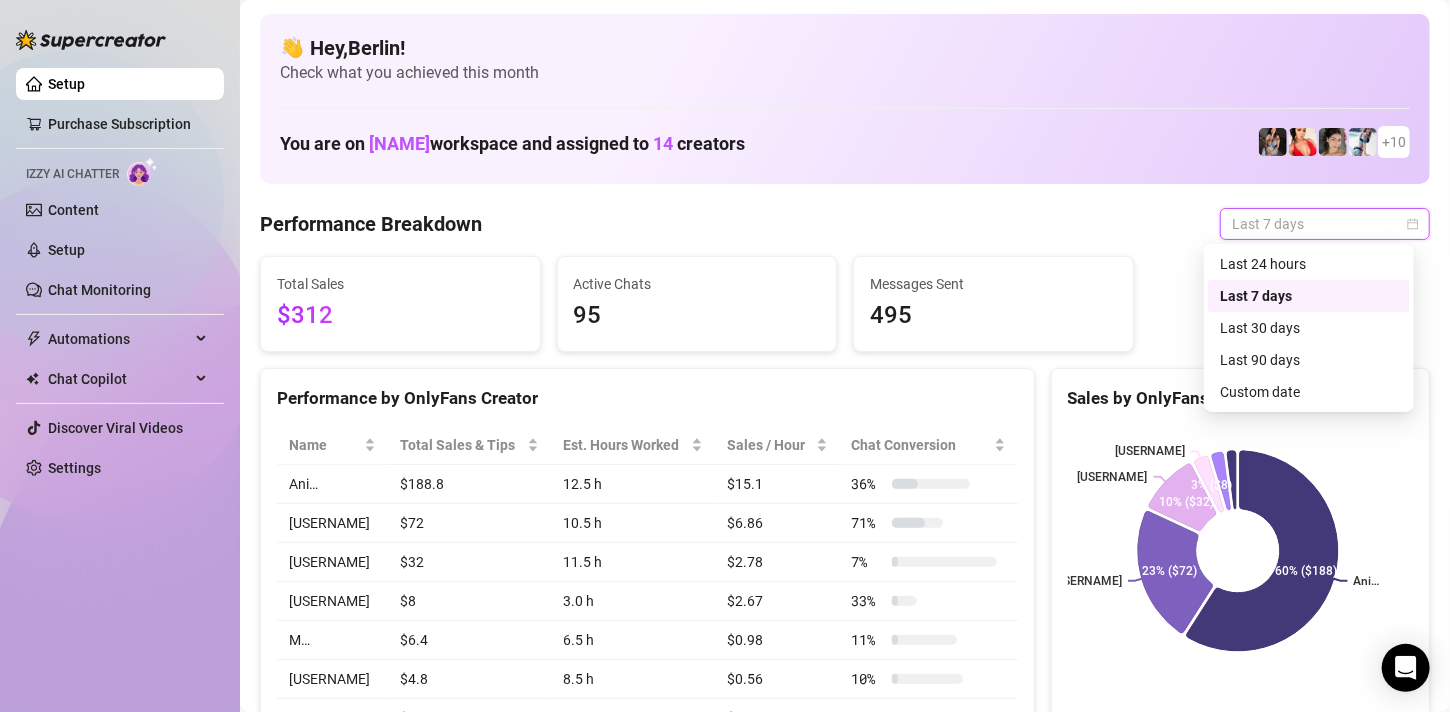 click on "Last 7 days" at bounding box center (1309, 296) 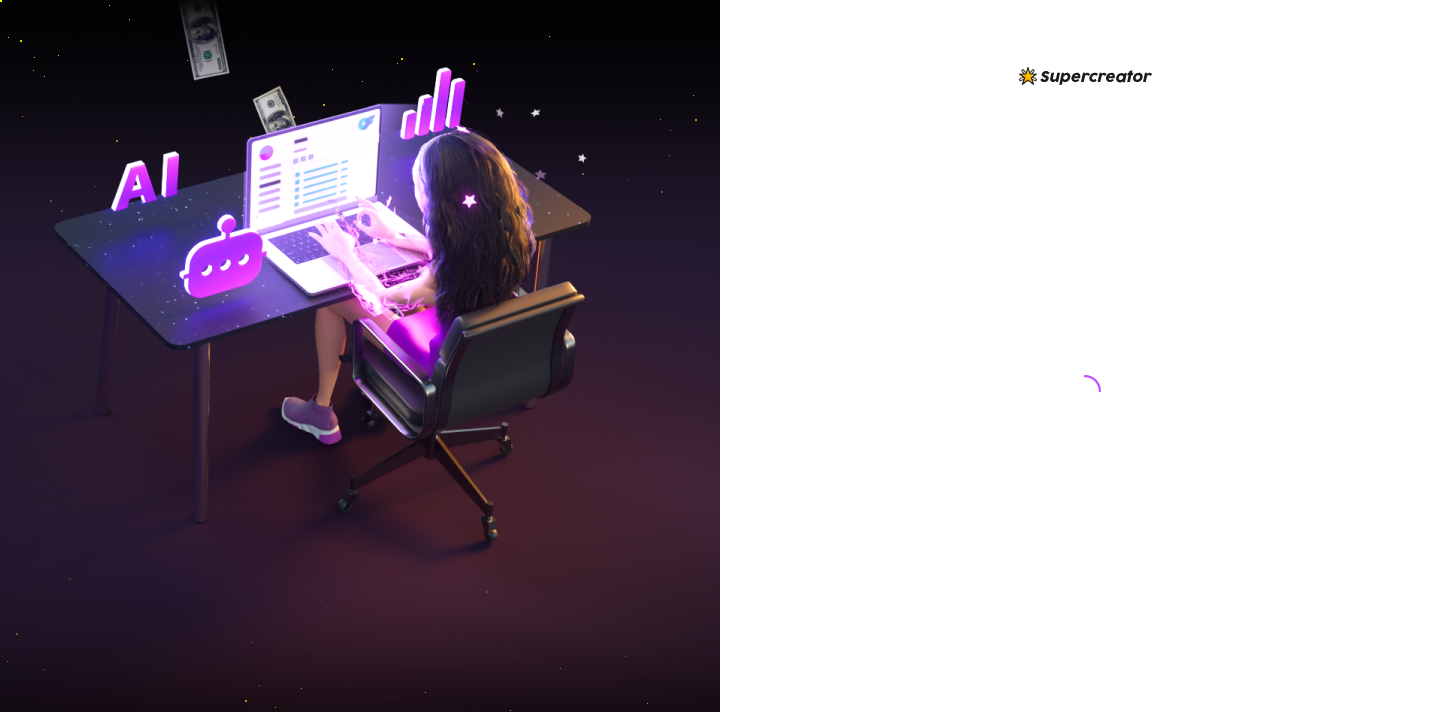 scroll, scrollTop: 0, scrollLeft: 0, axis: both 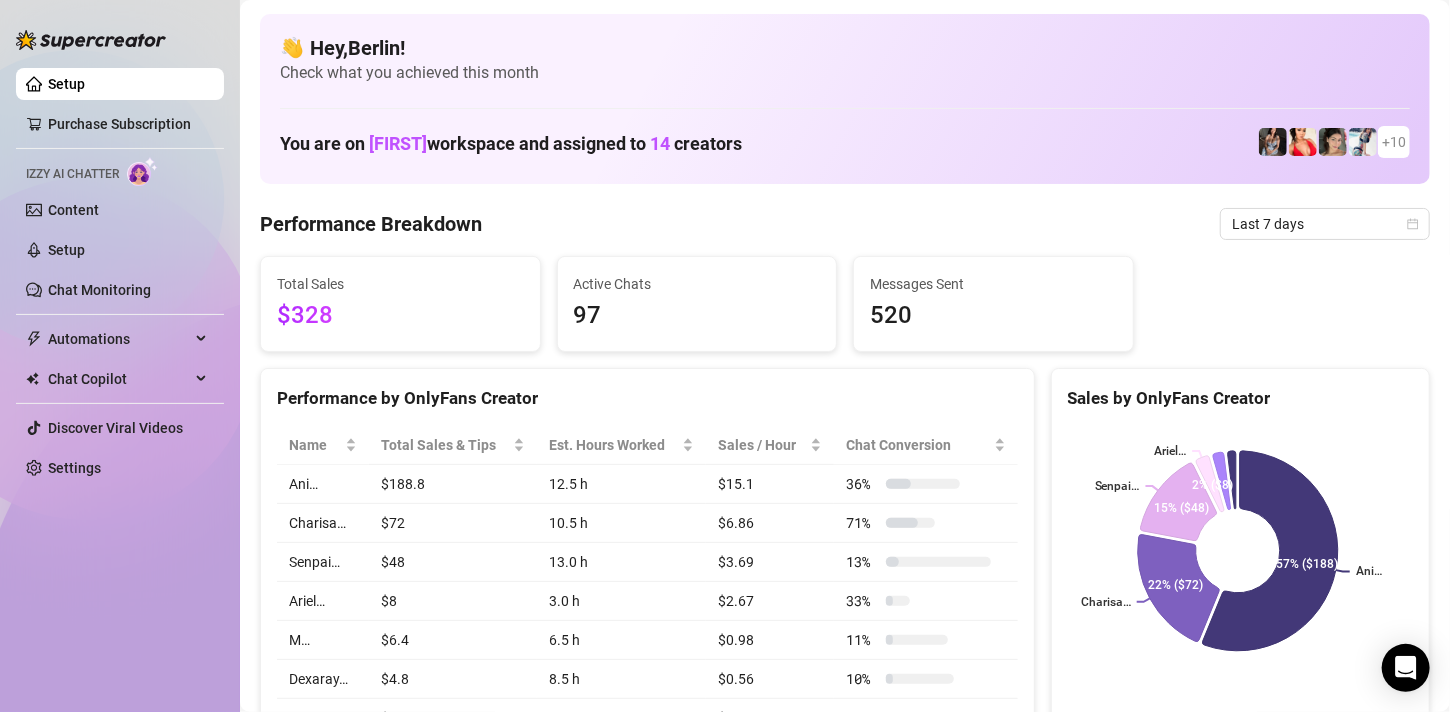 click on "Performance Breakdown Last 7 days" at bounding box center (845, 224) 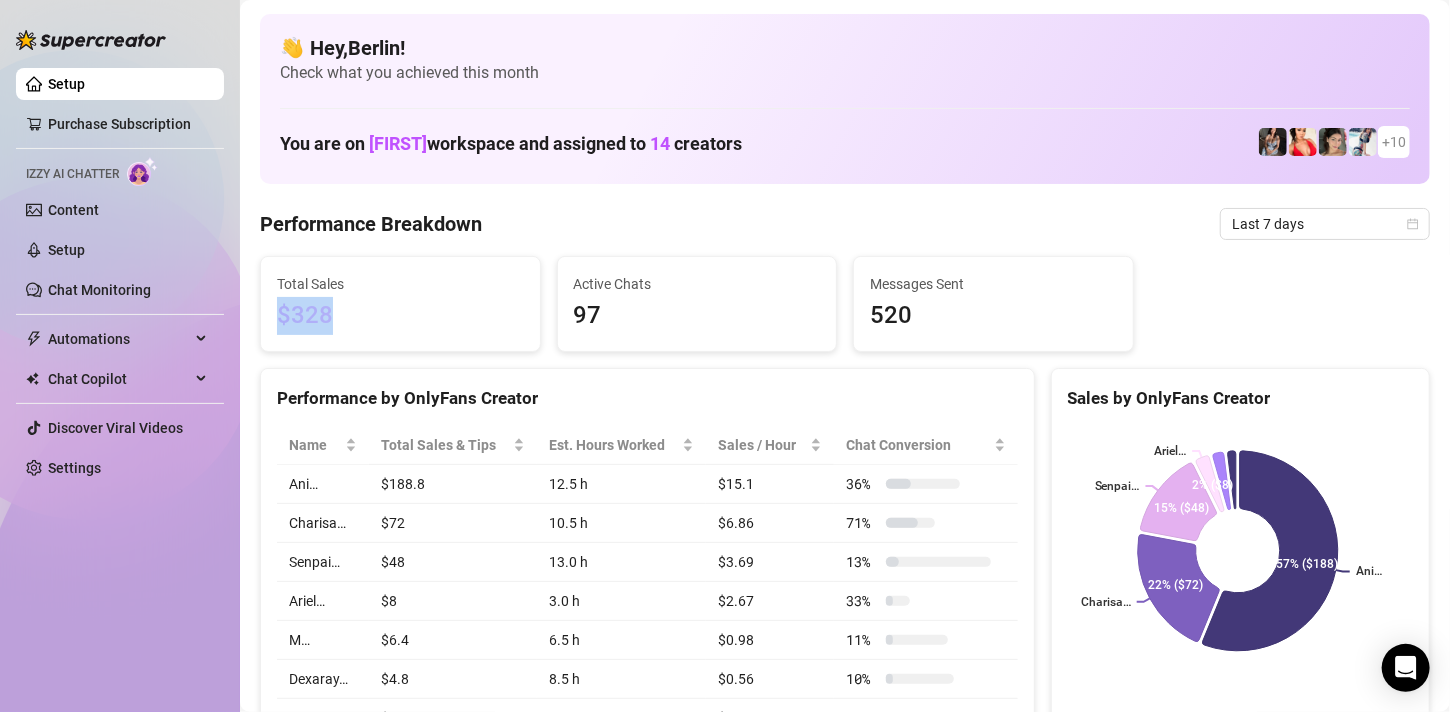 drag, startPoint x: 263, startPoint y: 314, endPoint x: 343, endPoint y: 322, distance: 80.399 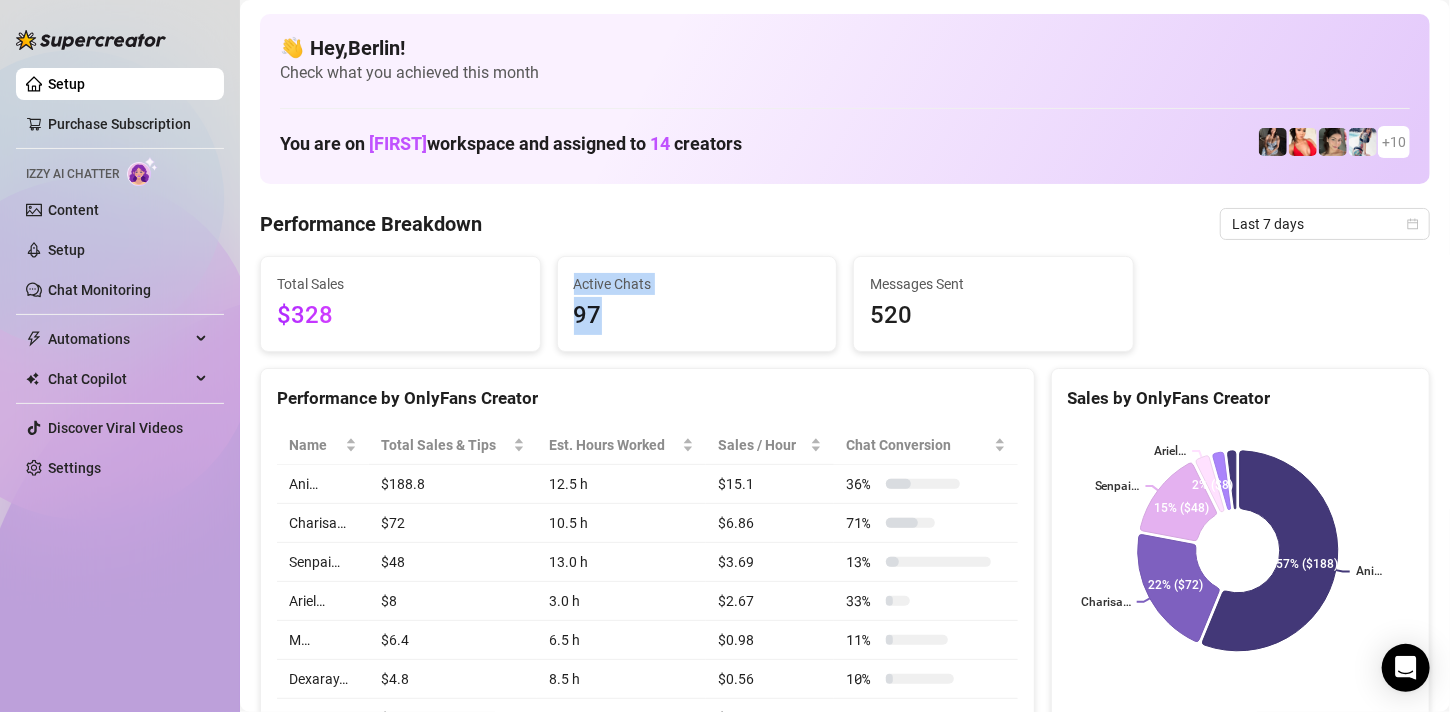 drag, startPoint x: 379, startPoint y: 336, endPoint x: 366, endPoint y: 334, distance: 13.152946 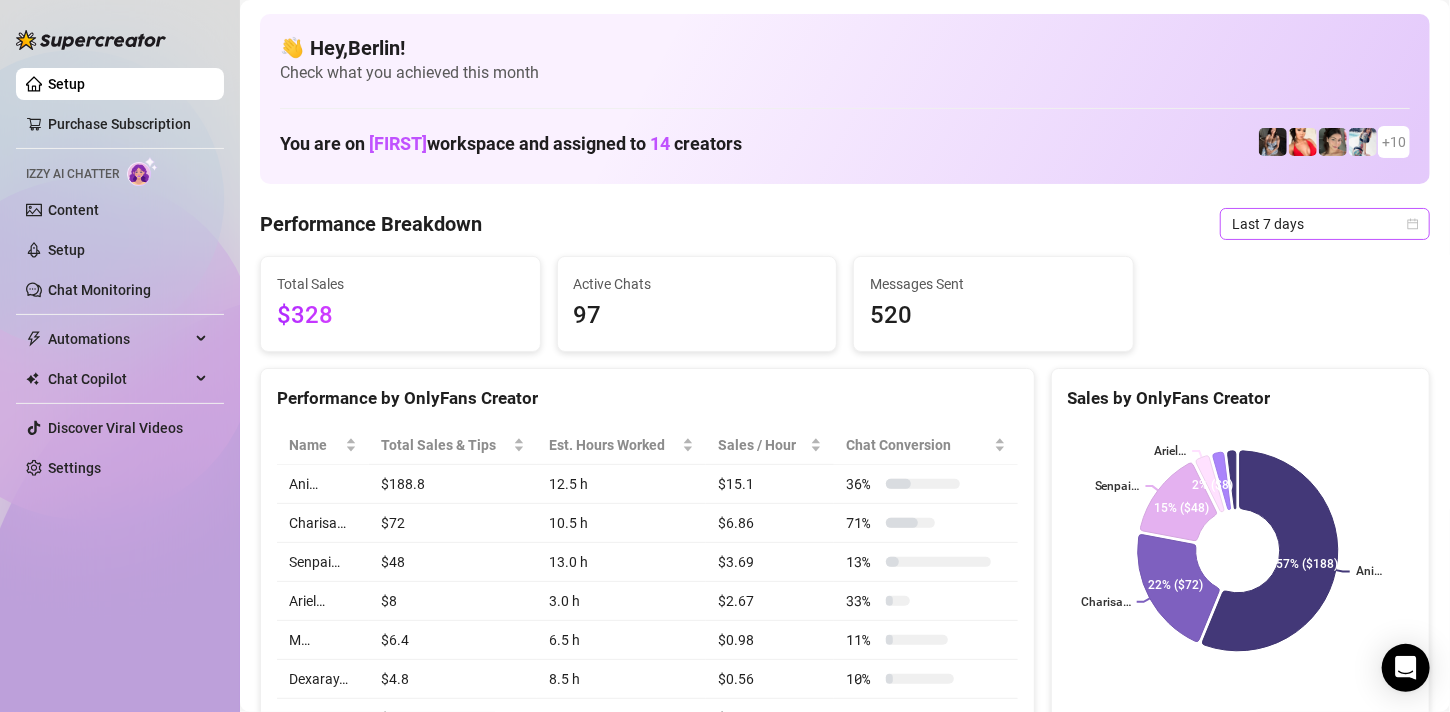 click on "Last 7 days" at bounding box center (1325, 224) 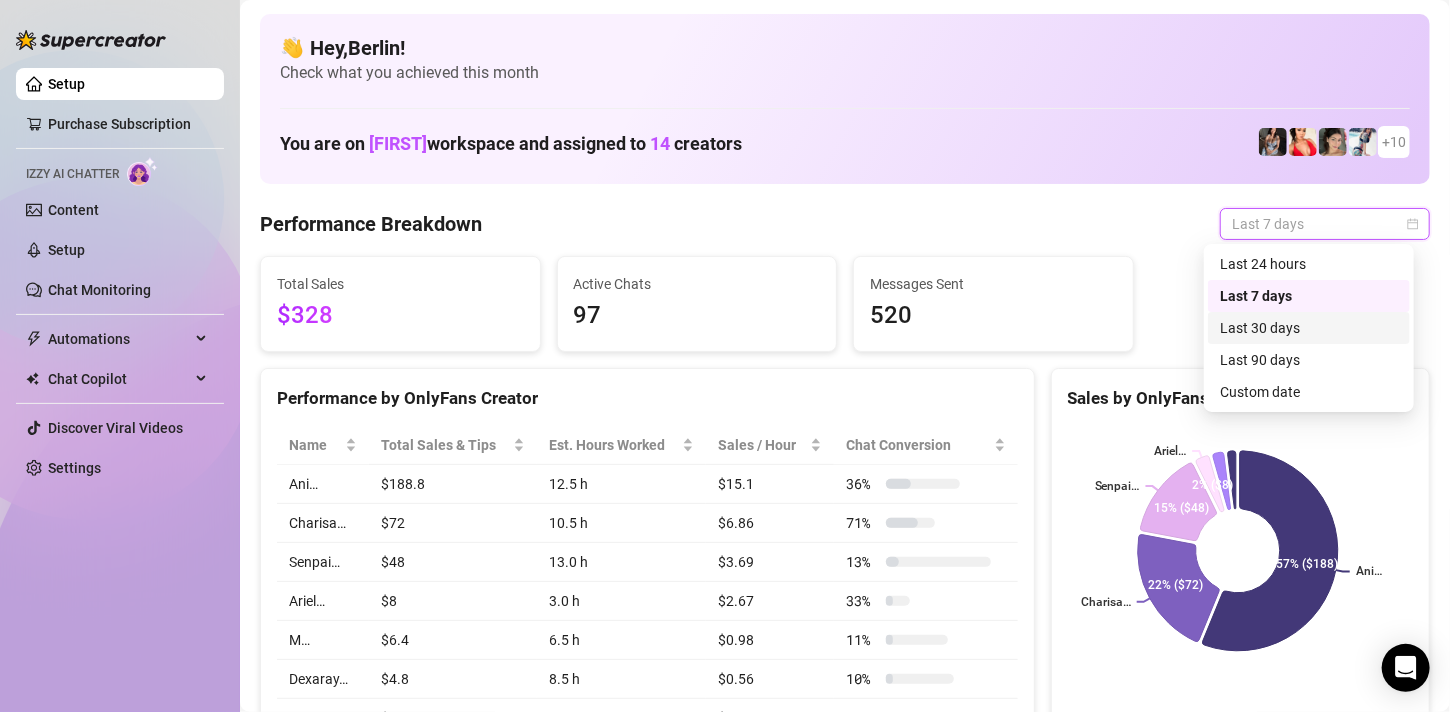 click on "Last 30 days" at bounding box center [1309, 328] 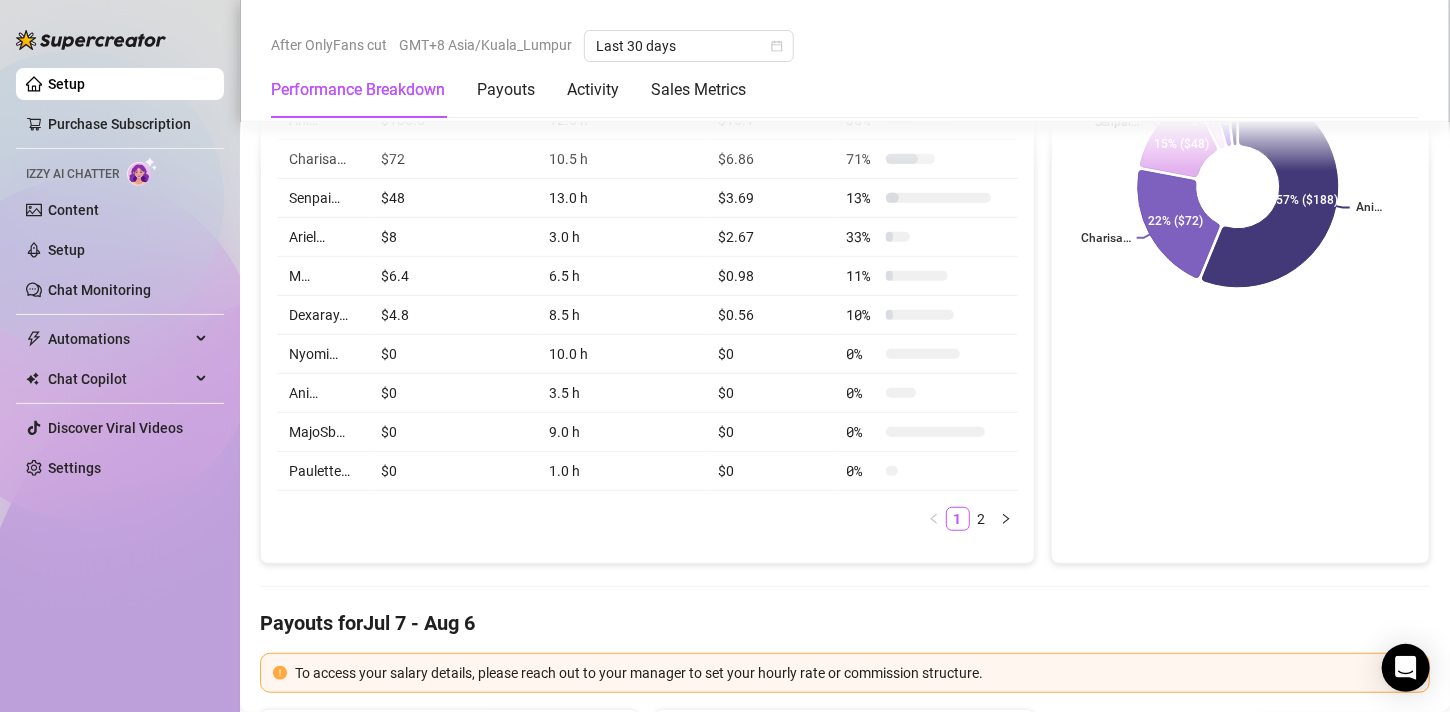scroll, scrollTop: 0, scrollLeft: 0, axis: both 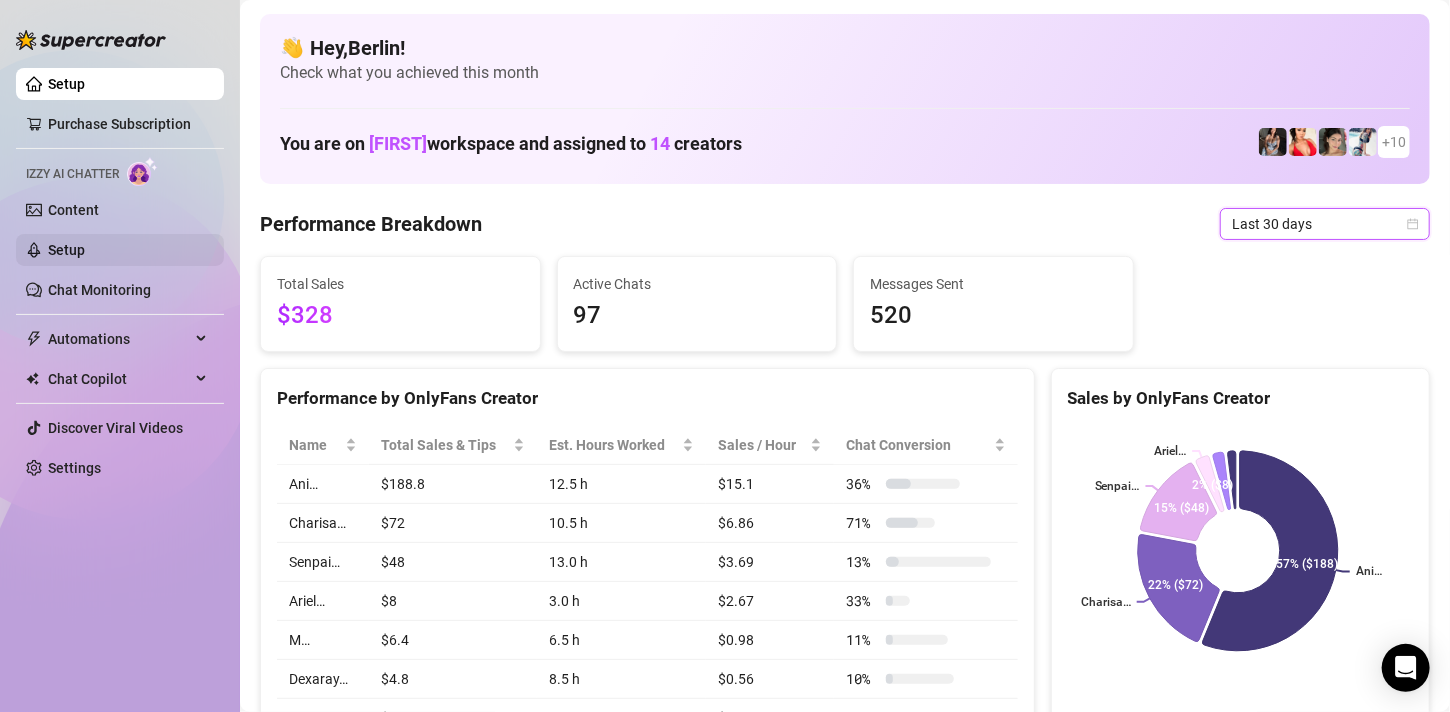 click on "Setup" at bounding box center [66, 250] 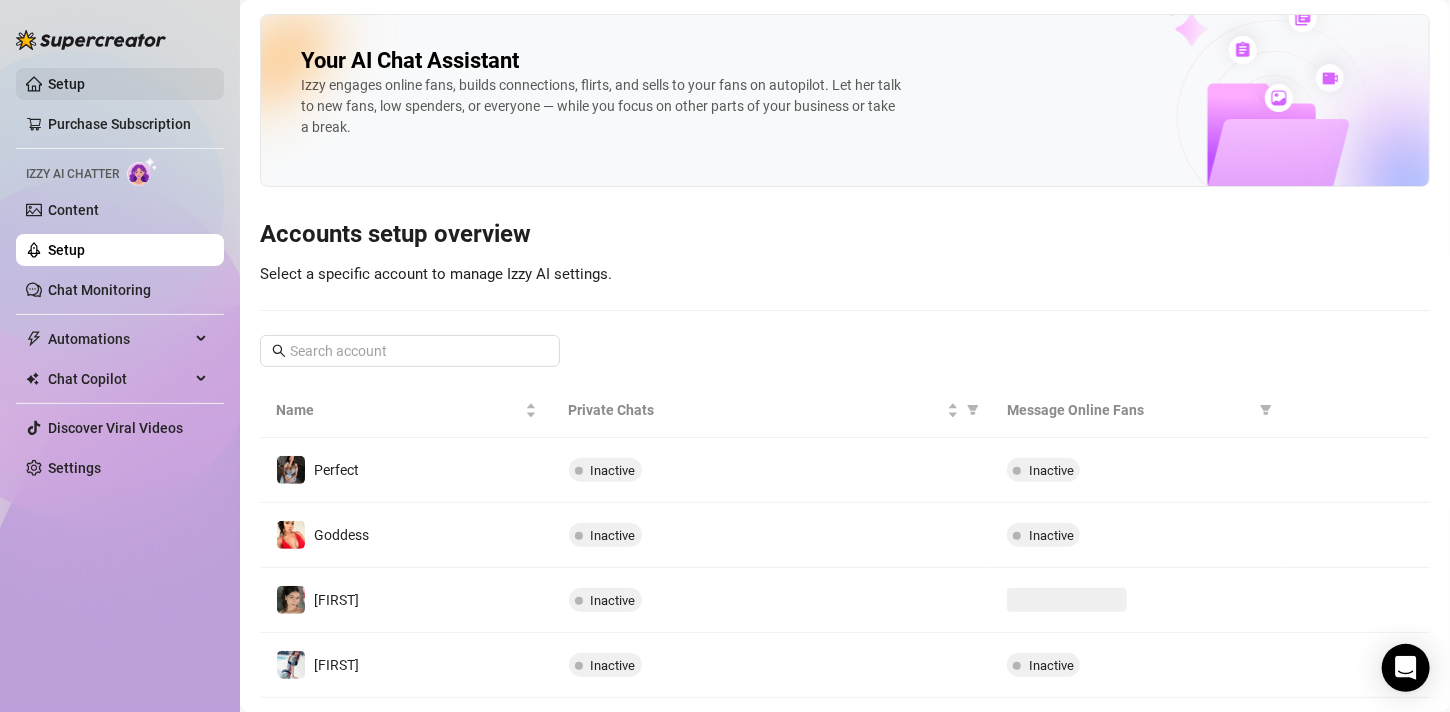click on "Setup" at bounding box center (66, 84) 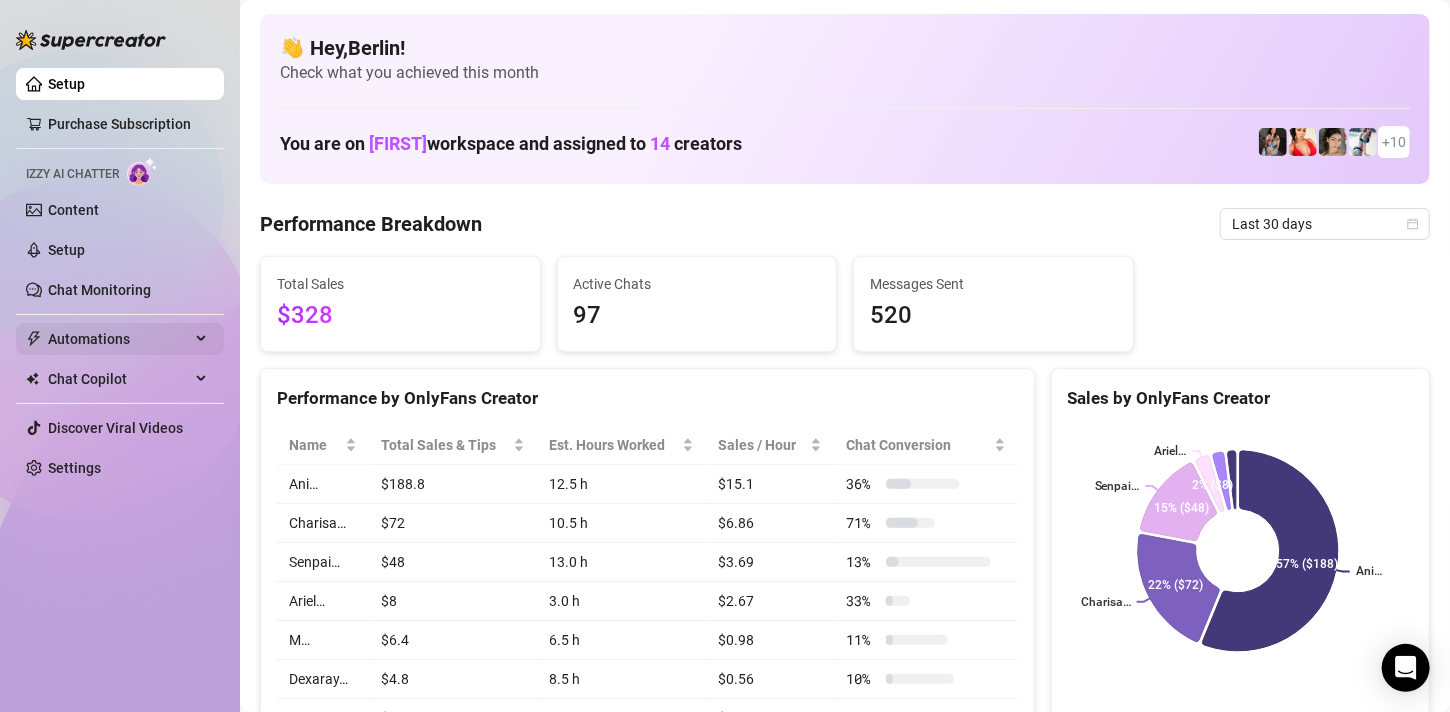 click on "Automations" at bounding box center (119, 339) 